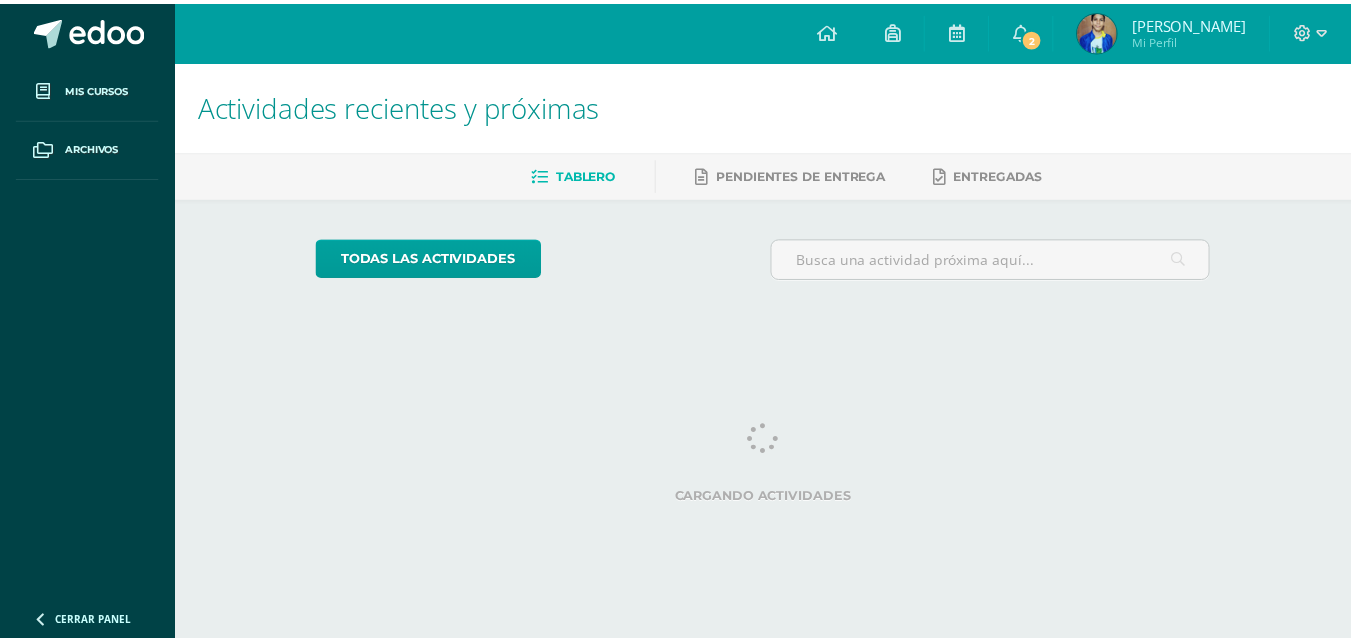scroll, scrollTop: 0, scrollLeft: 0, axis: both 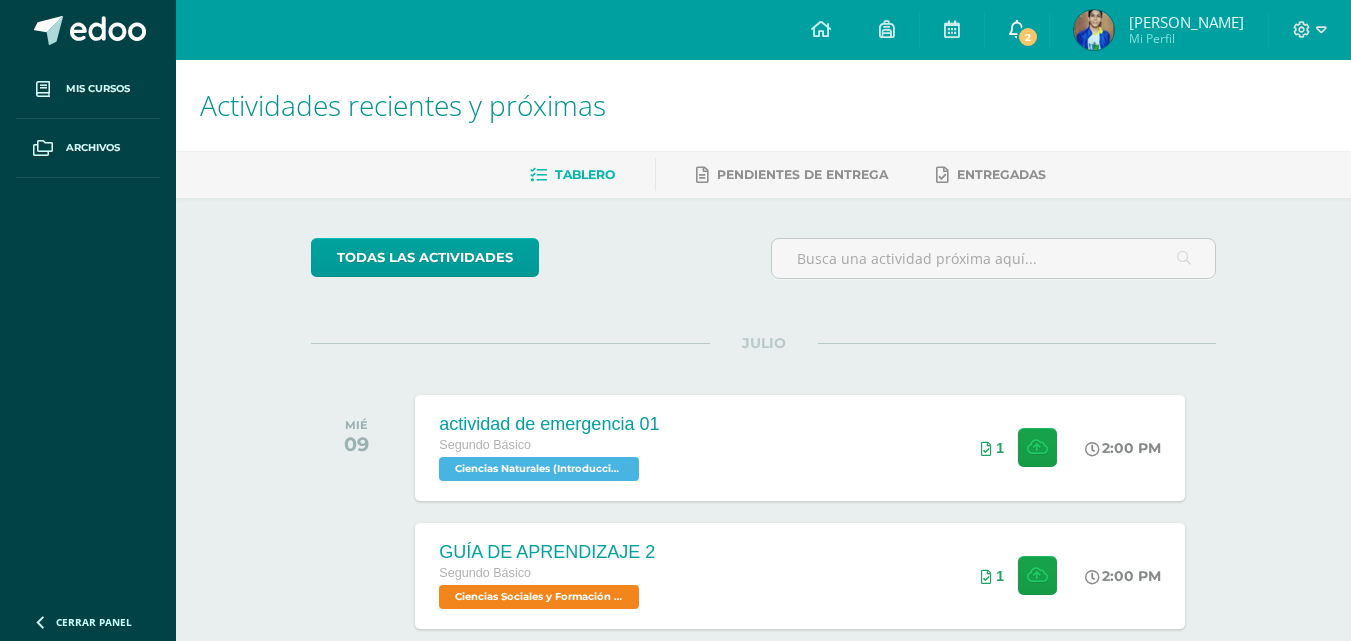 click on "2" at bounding box center [1017, 30] 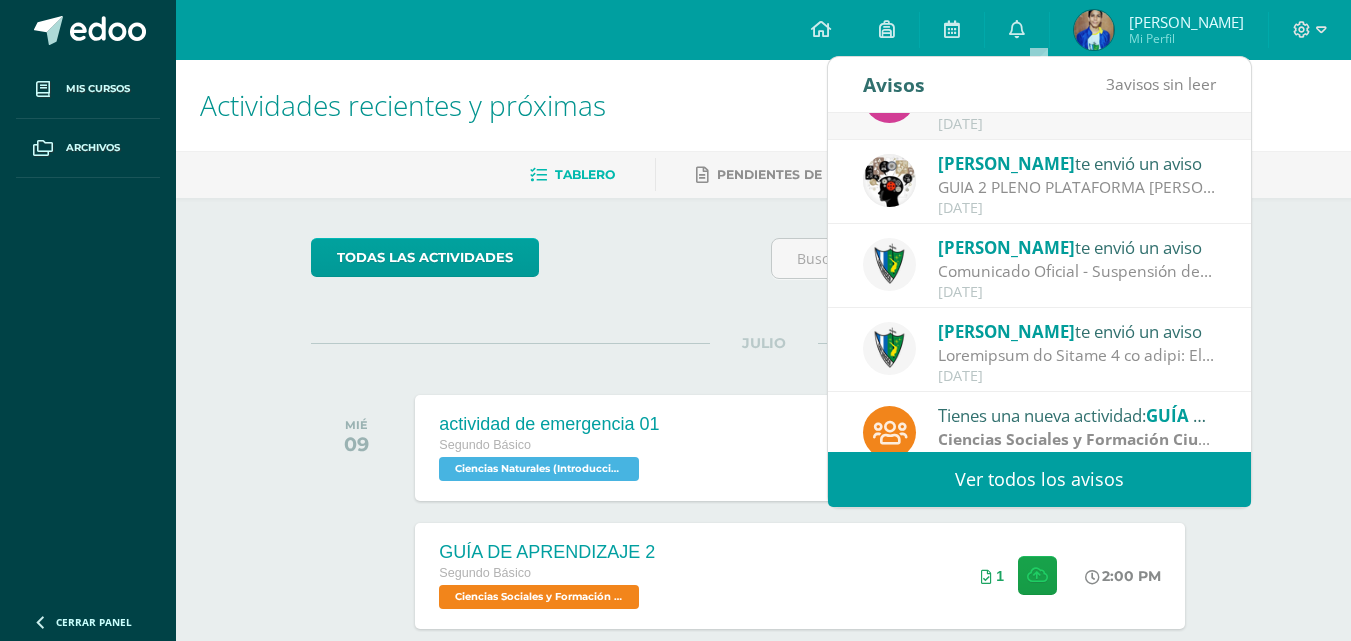 scroll, scrollTop: 224, scrollLeft: 0, axis: vertical 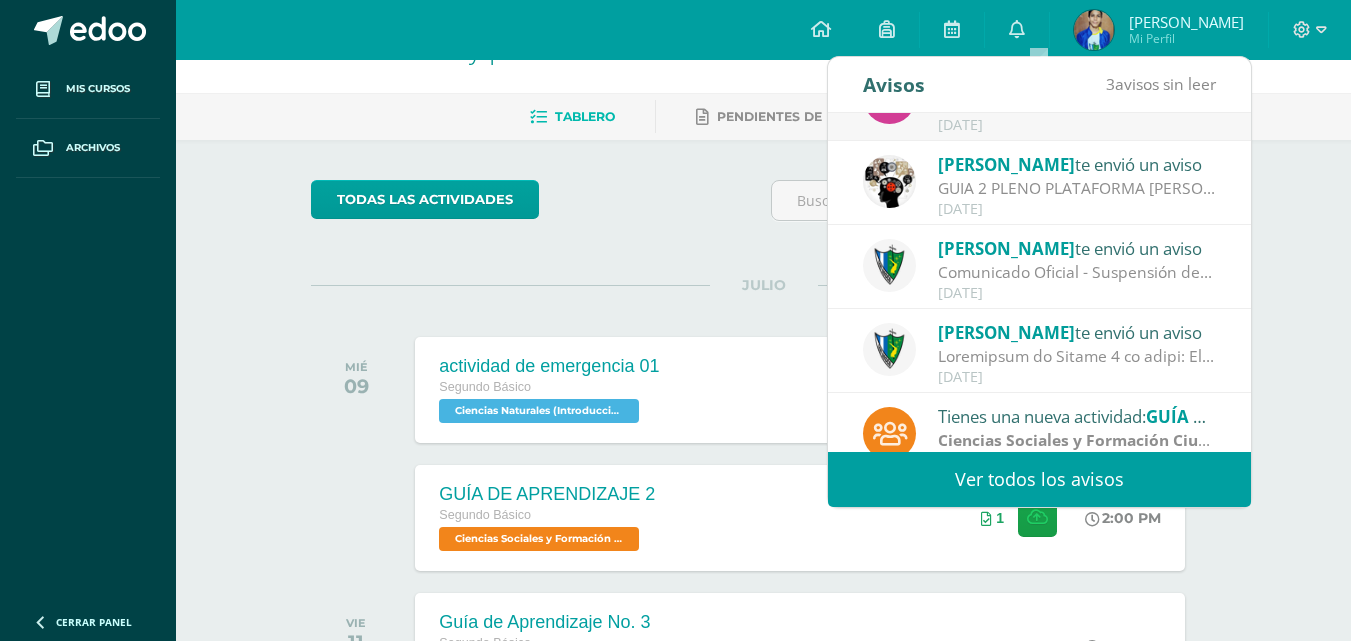 click on "Ver todos los avisos" at bounding box center [1039, 479] 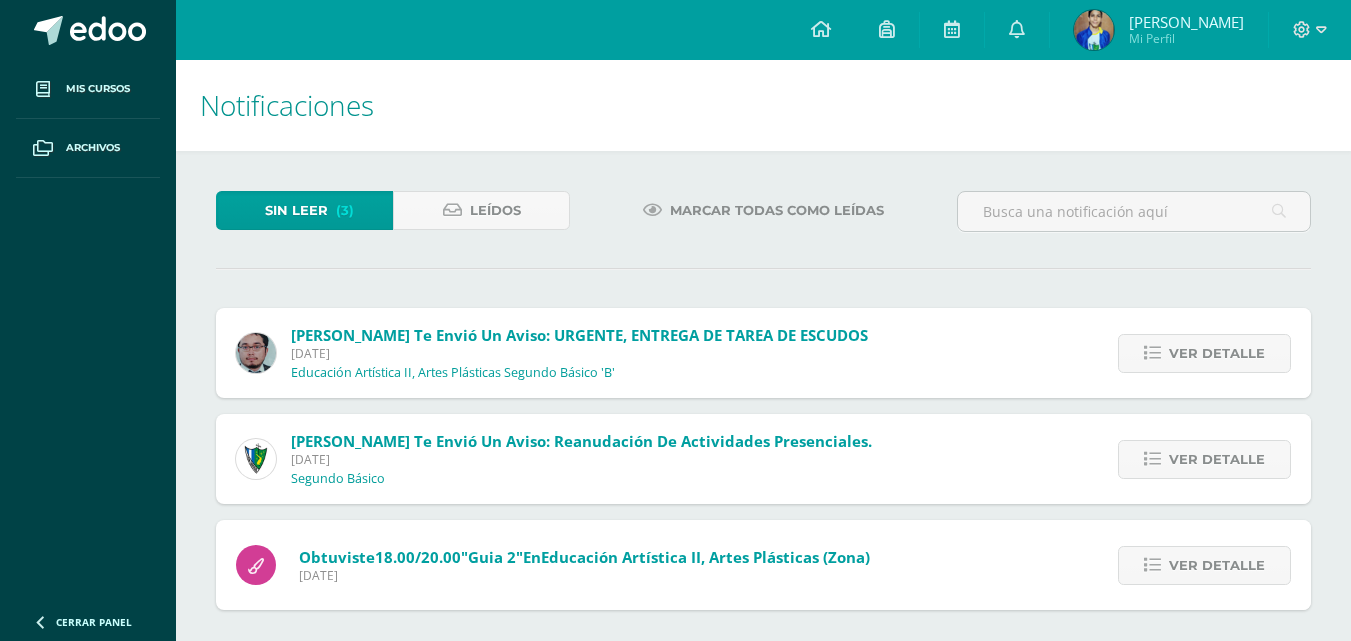 scroll, scrollTop: 0, scrollLeft: 0, axis: both 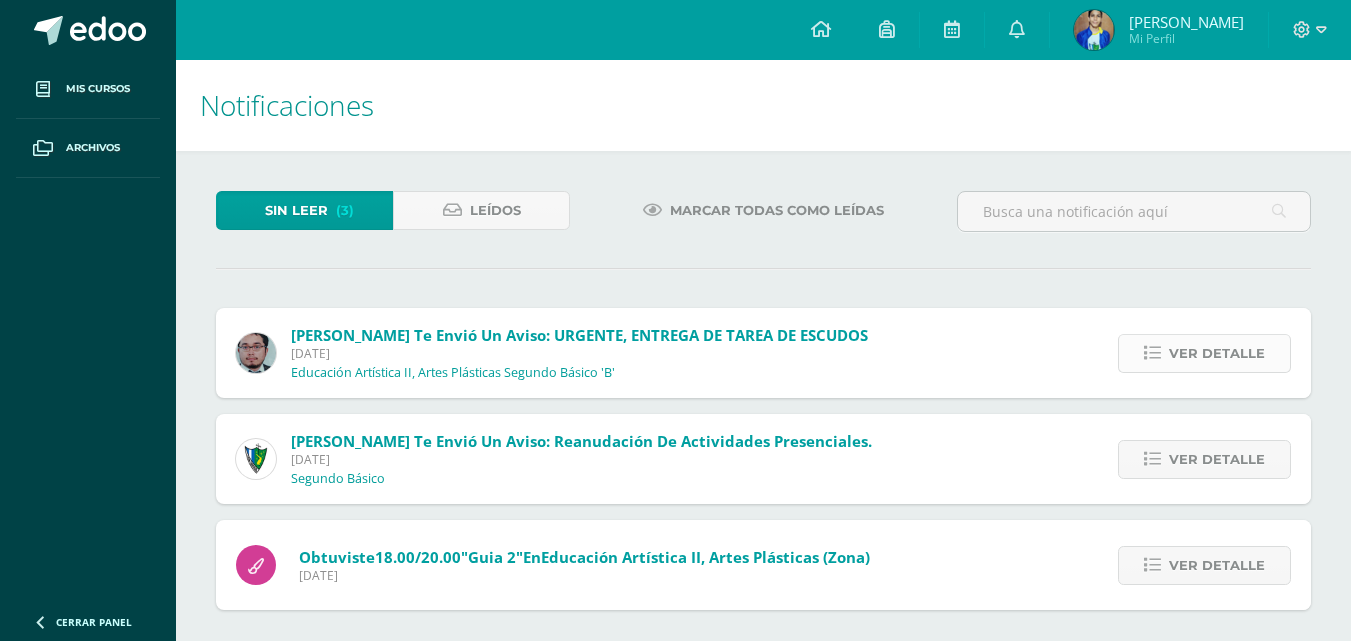 click on "Ver detalle" at bounding box center [1217, 353] 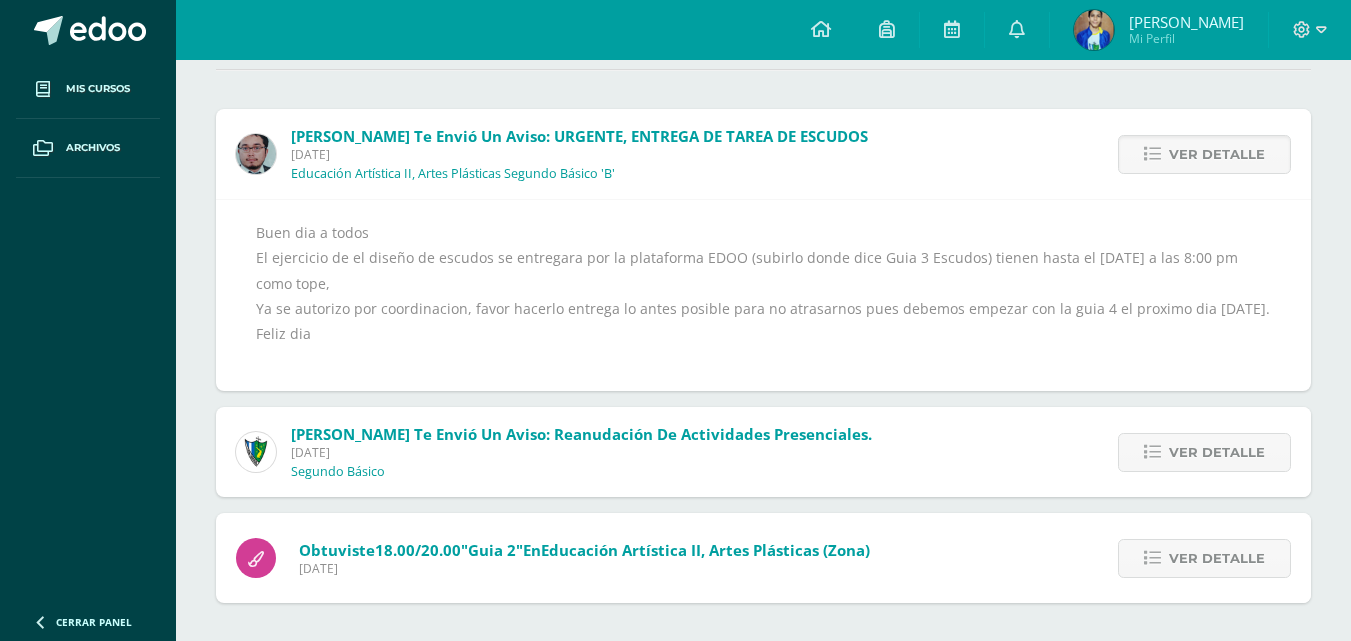 scroll, scrollTop: 201, scrollLeft: 0, axis: vertical 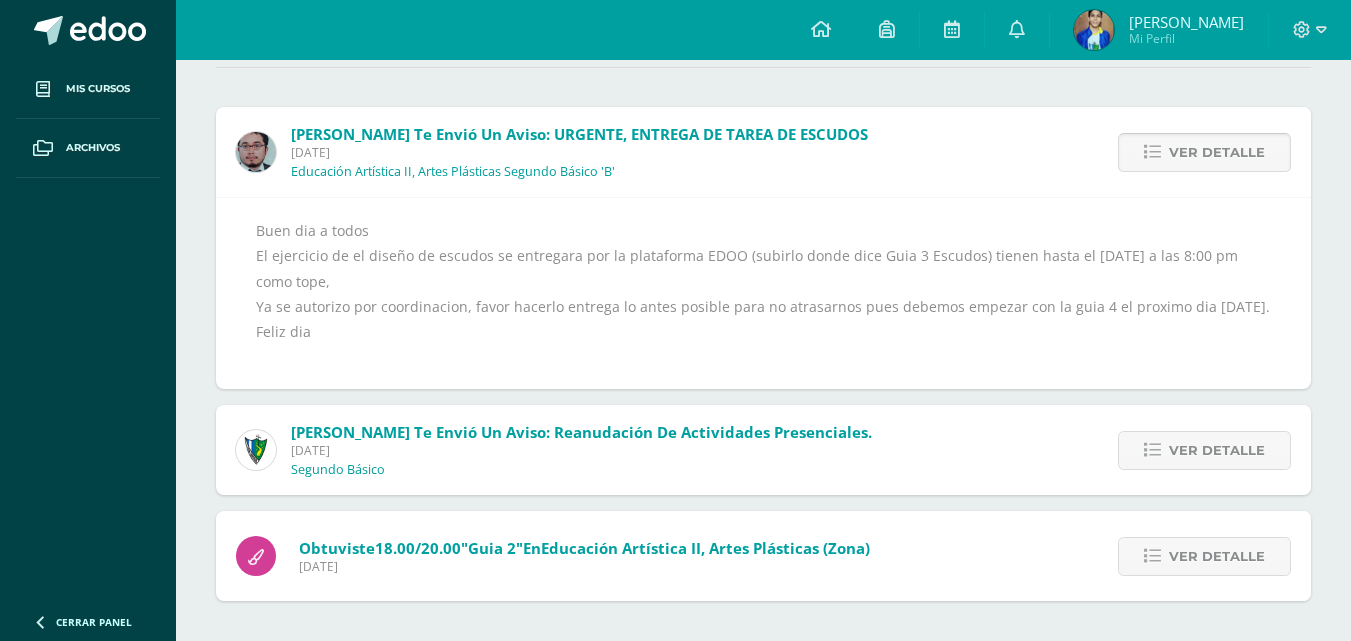 click on "Ver detalle" at bounding box center [1217, 152] 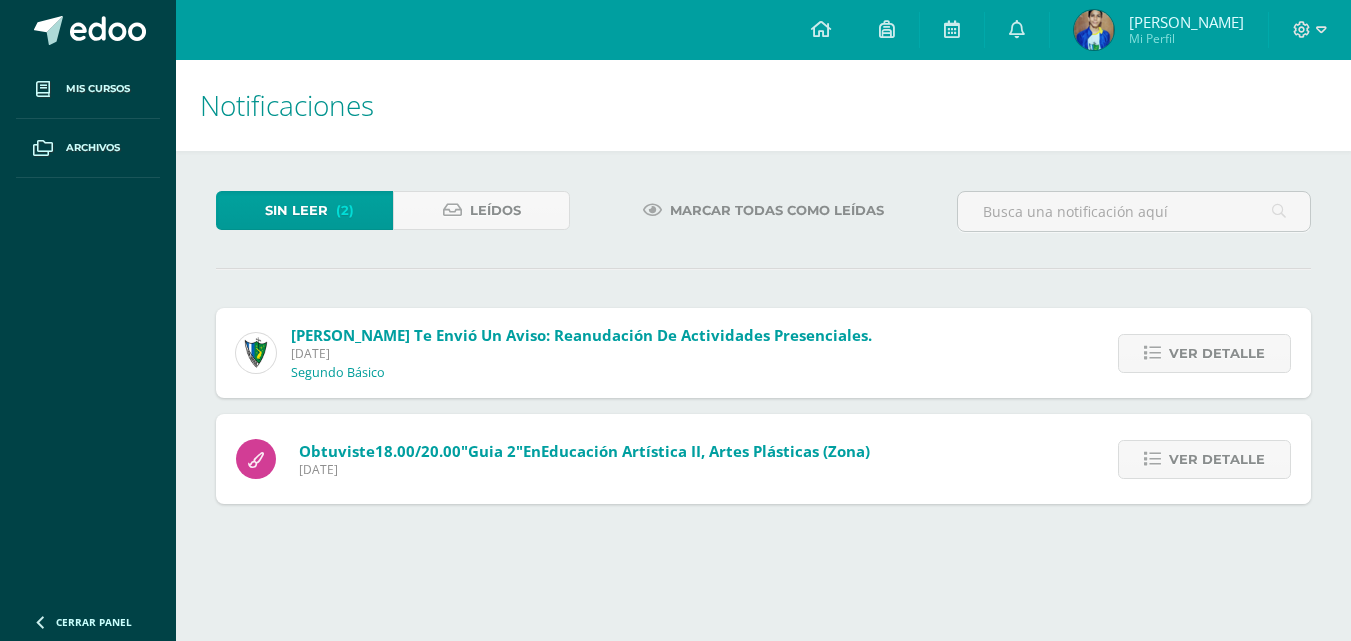 scroll, scrollTop: 0, scrollLeft: 0, axis: both 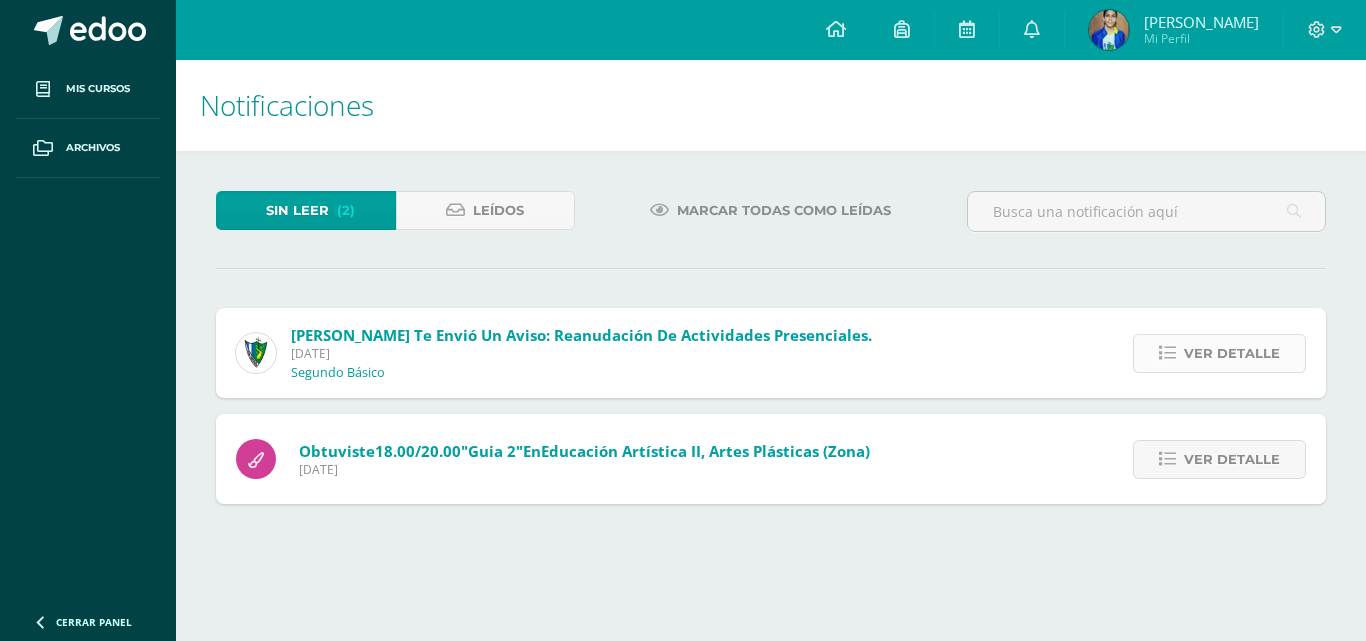 click on "Ver detalle" at bounding box center (1232, 353) 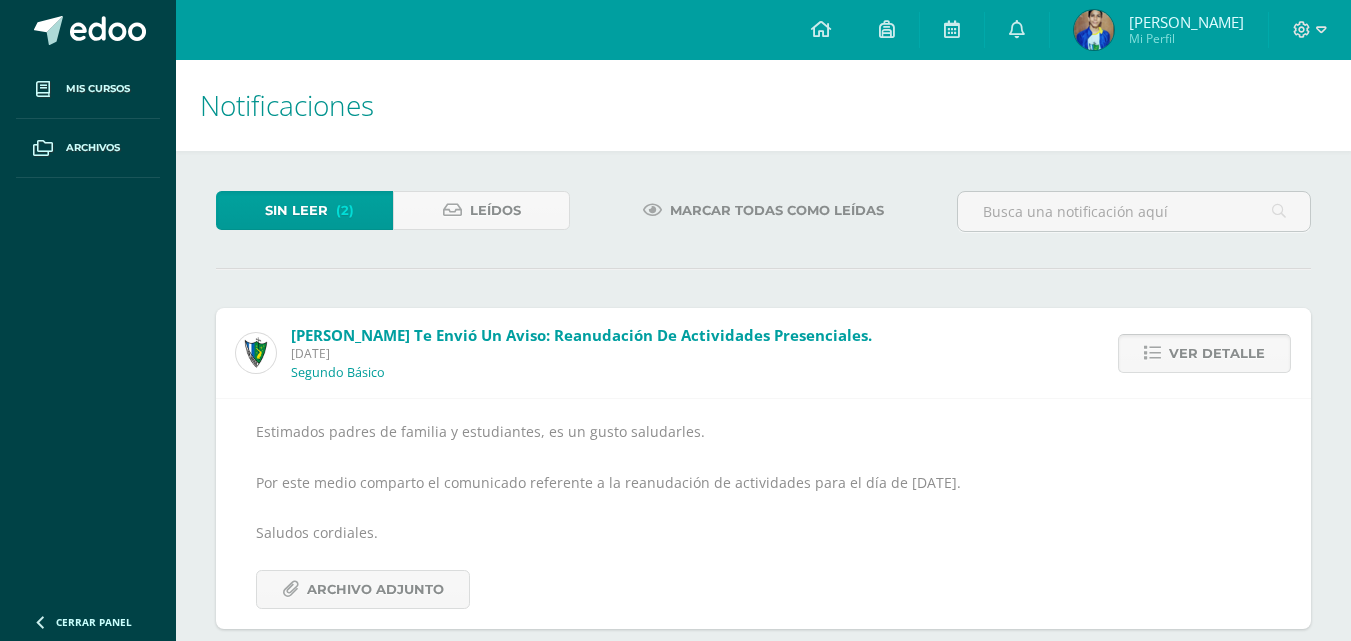 click on "Ver detalle" at bounding box center (1217, 353) 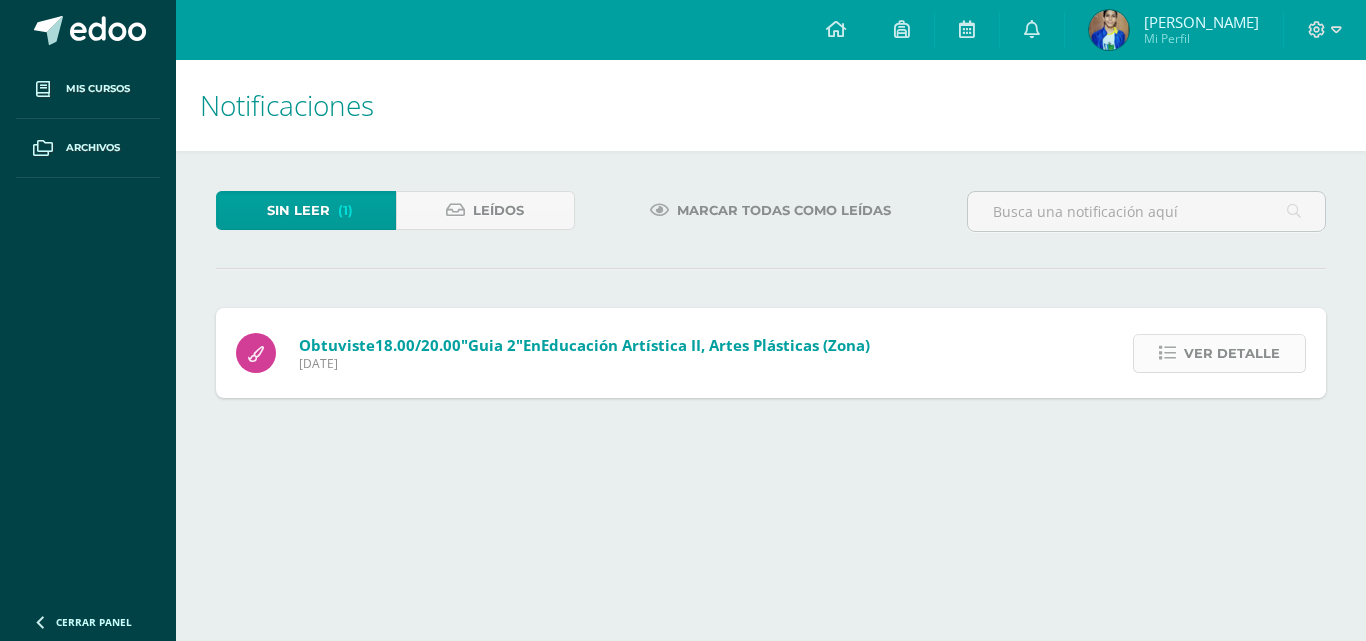click on "Ver detalle" at bounding box center [1232, 353] 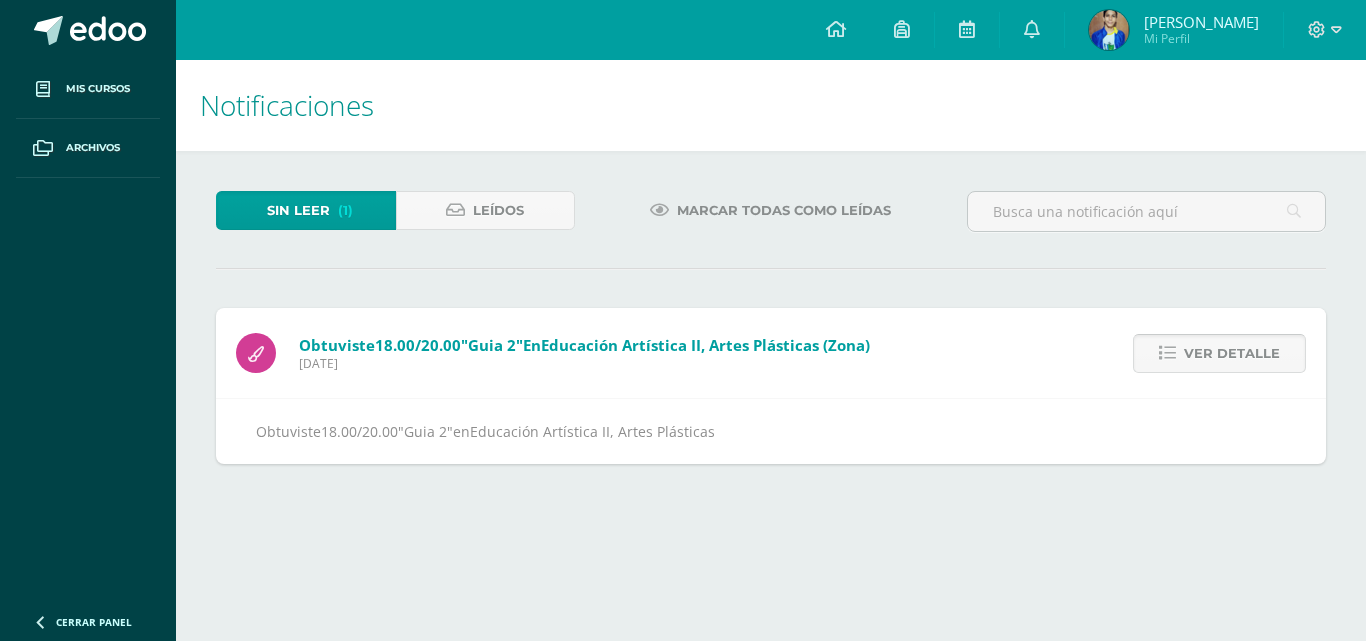 click on "Ver detalle" at bounding box center (1232, 353) 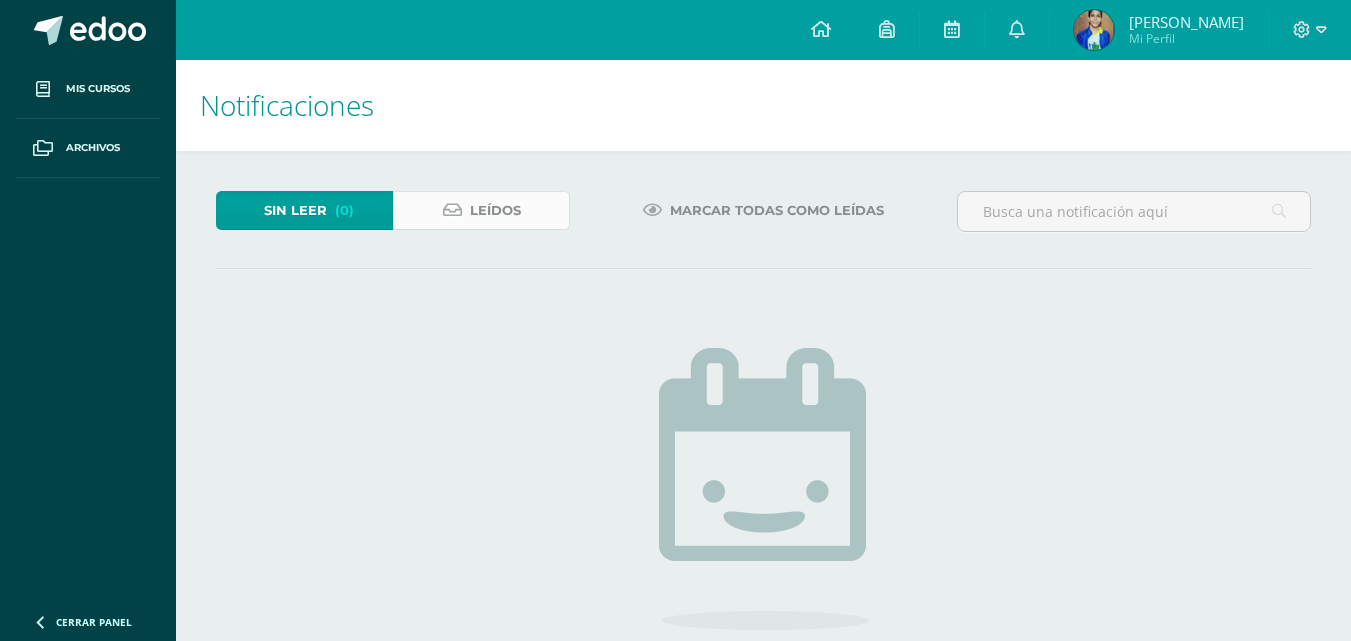 click on "Leídos" at bounding box center [495, 210] 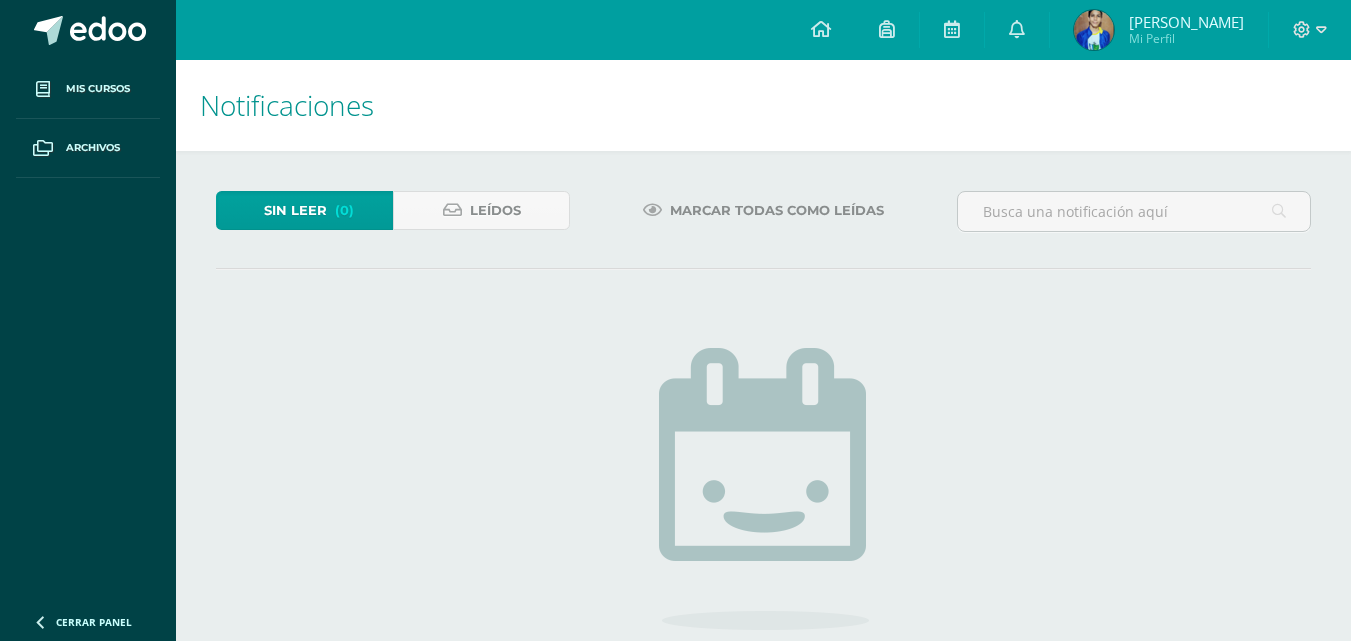 scroll, scrollTop: 216, scrollLeft: 0, axis: vertical 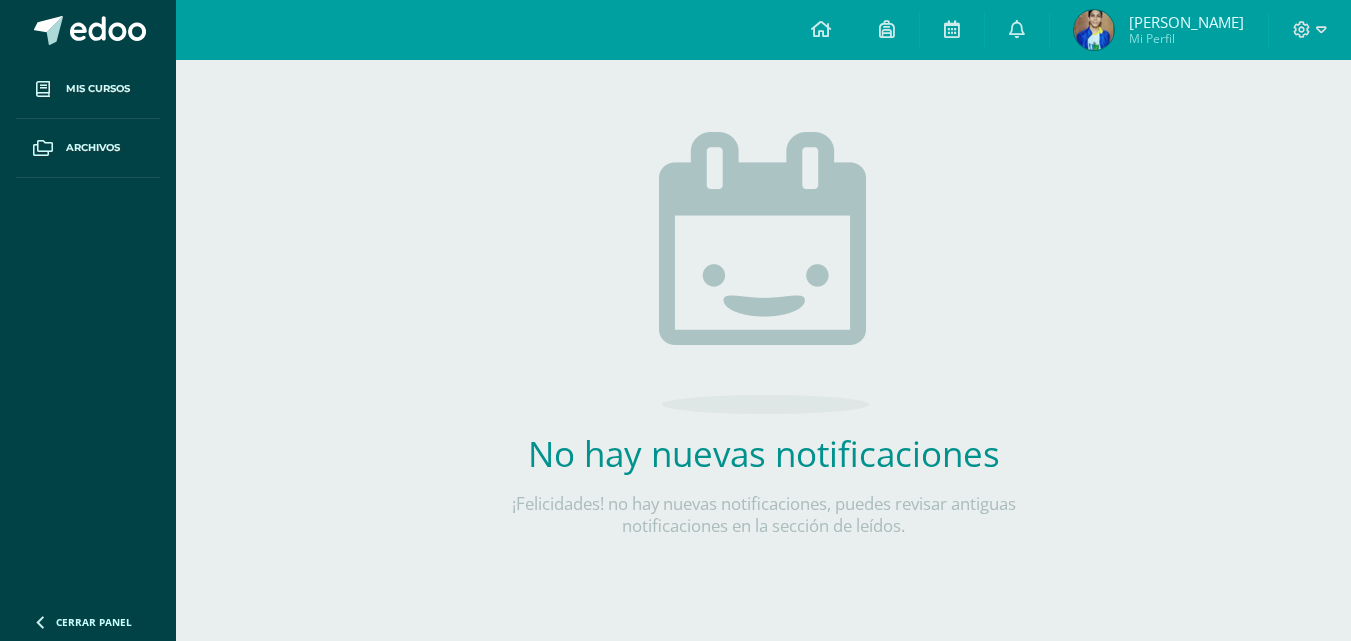 click on "No hay nuevas notificaciones ¡Felicidades! no hay nuevas notificaciones, puedes revisar antiguas notificaciones en la sección de leídos." at bounding box center [764, 346] 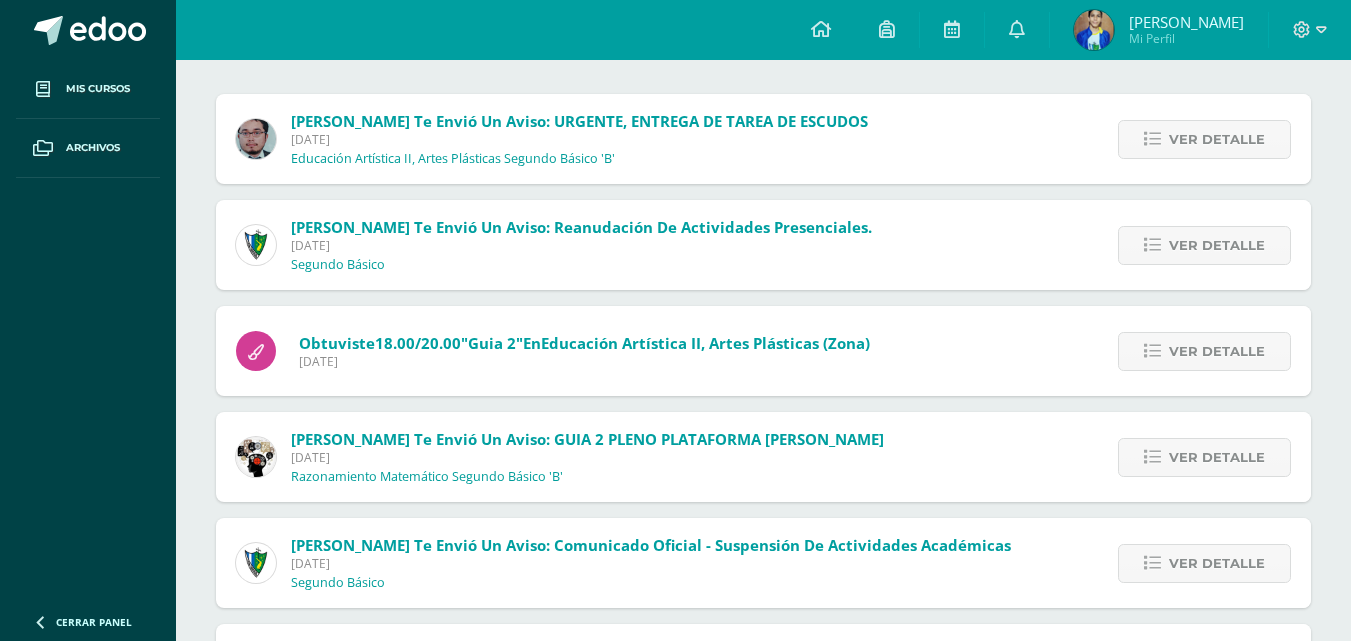 scroll, scrollTop: 215, scrollLeft: 0, axis: vertical 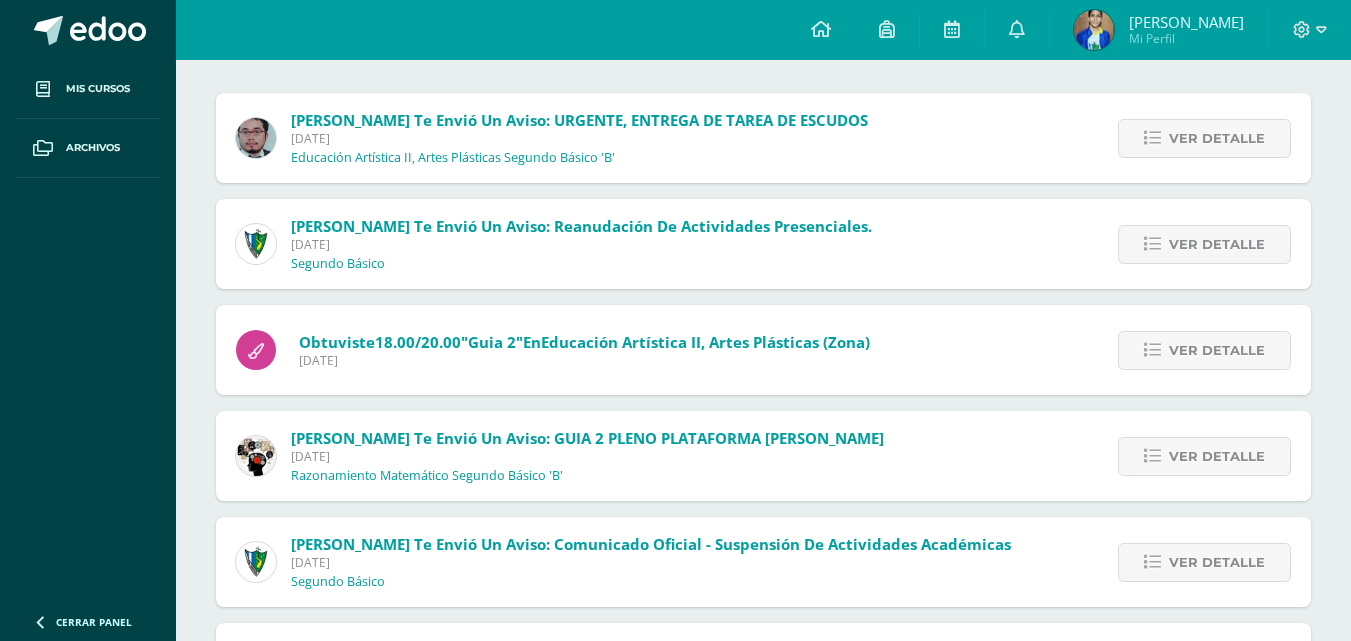 click on "Obtuviste
18.00/20.00  "Guia 2"
en
Educación Artística II, Artes Plásticas (Zona)
Miércoles 09 de Julio de 2025
Ver detalle
Obtuviste
18.00/20.00  "Guia 2"
en
Educación Artística II, Artes Plásticas" at bounding box center [763, 350] 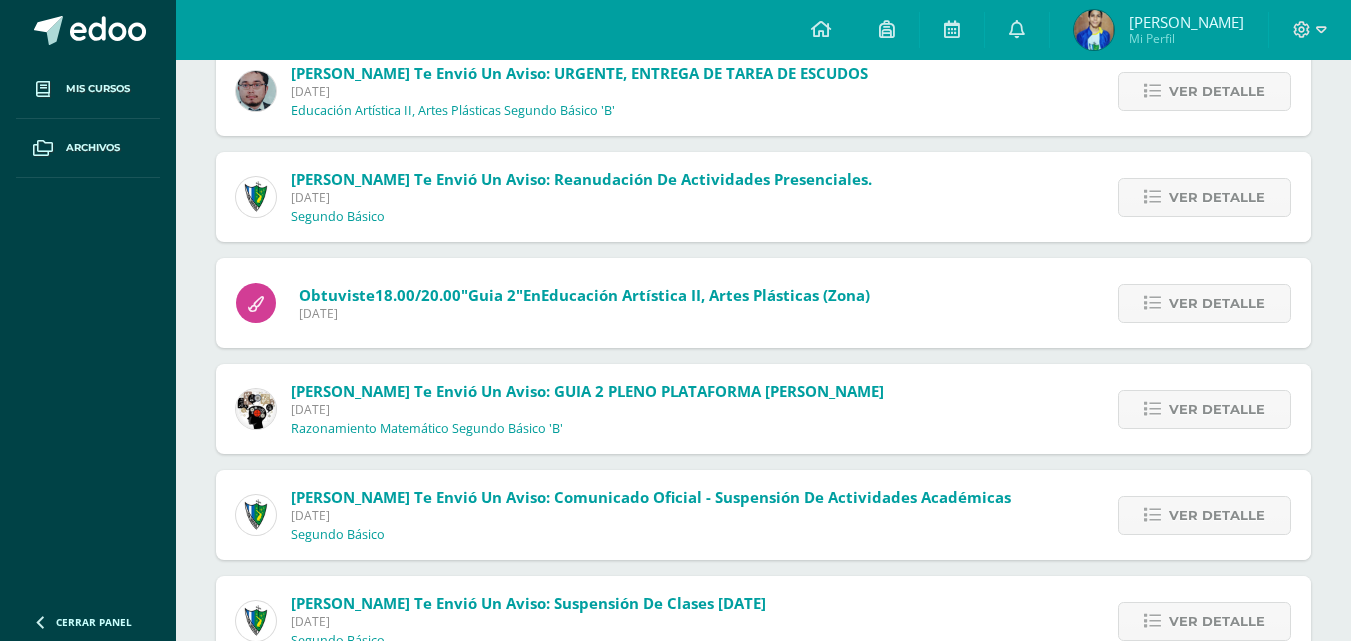 scroll, scrollTop: 259, scrollLeft: 0, axis: vertical 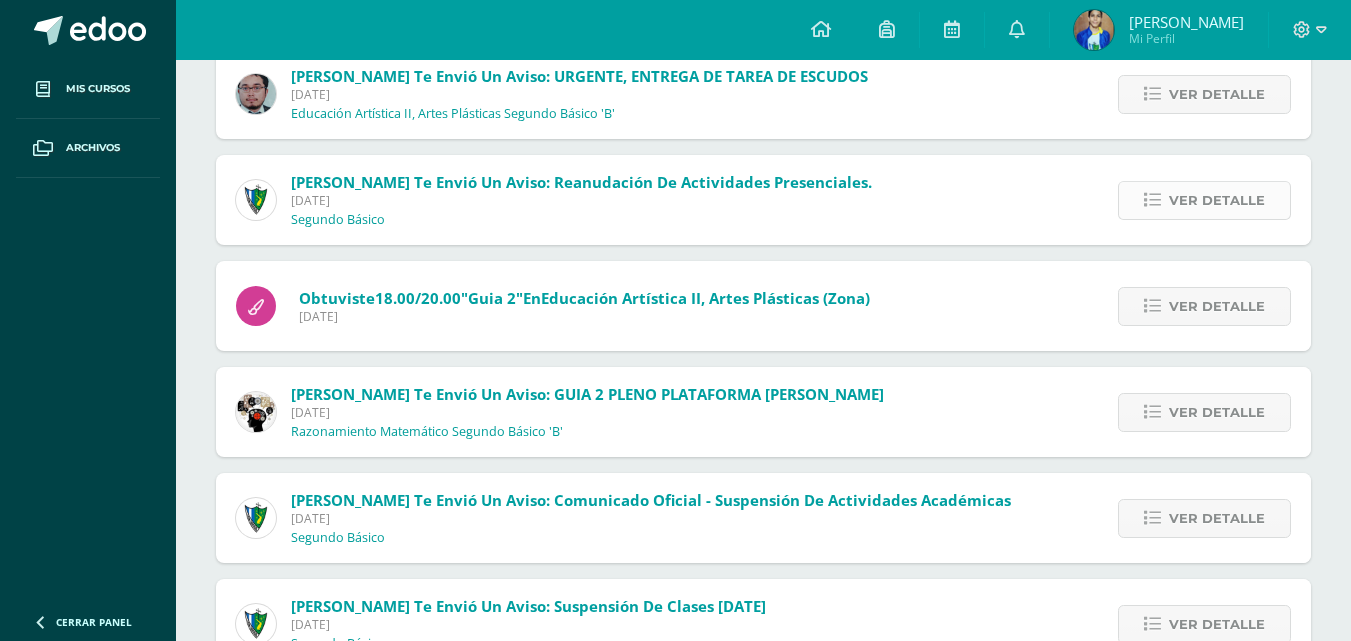 click on "Ver detalle" at bounding box center [1217, 200] 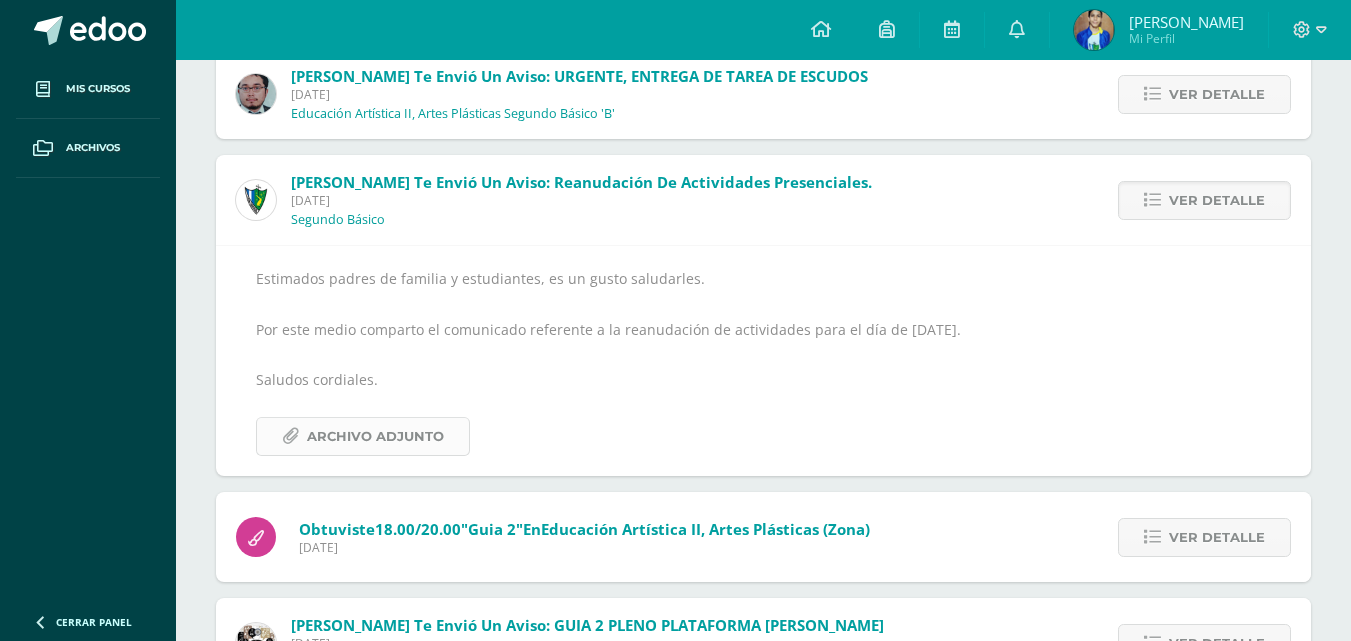 click on "Archivo Adjunto" at bounding box center [375, 436] 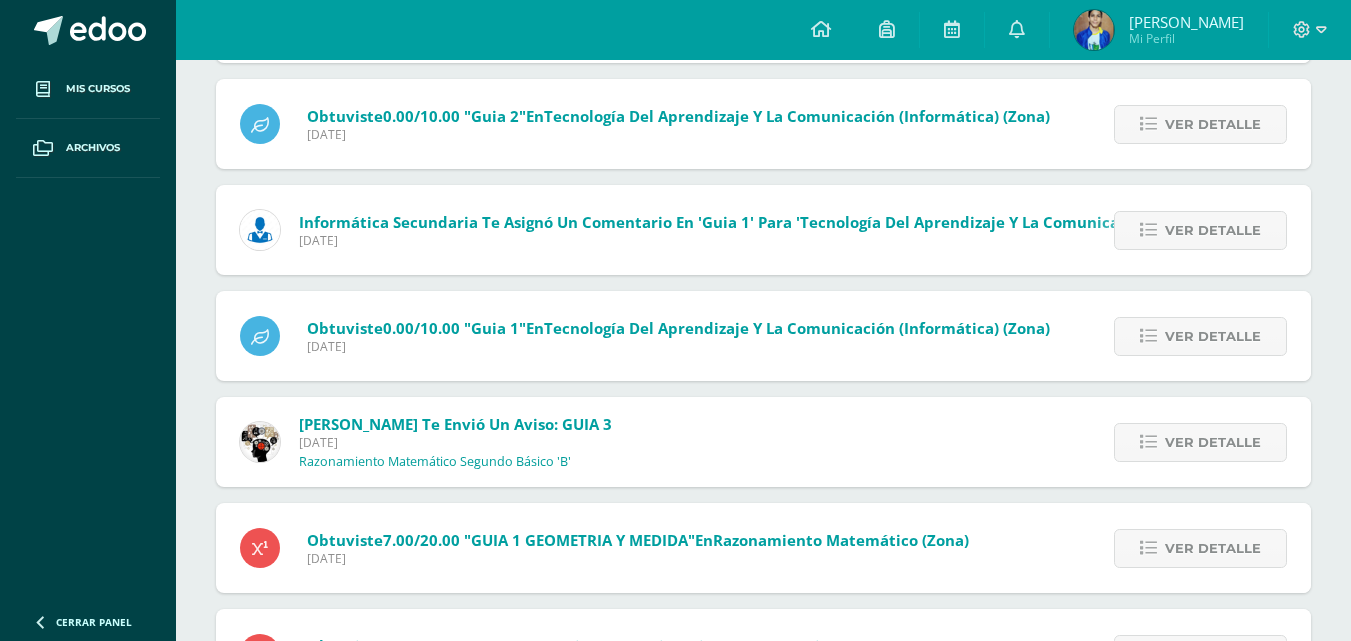 scroll, scrollTop: 4197, scrollLeft: 0, axis: vertical 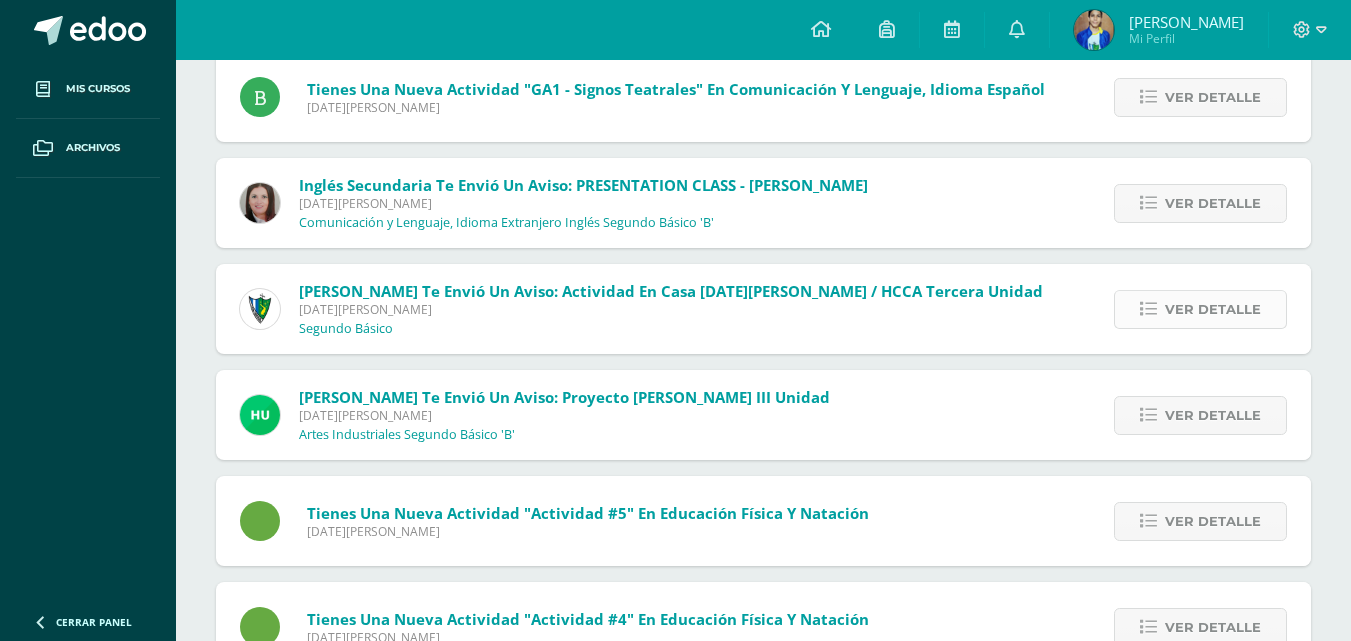 click on "Ver detalle" at bounding box center [1213, 309] 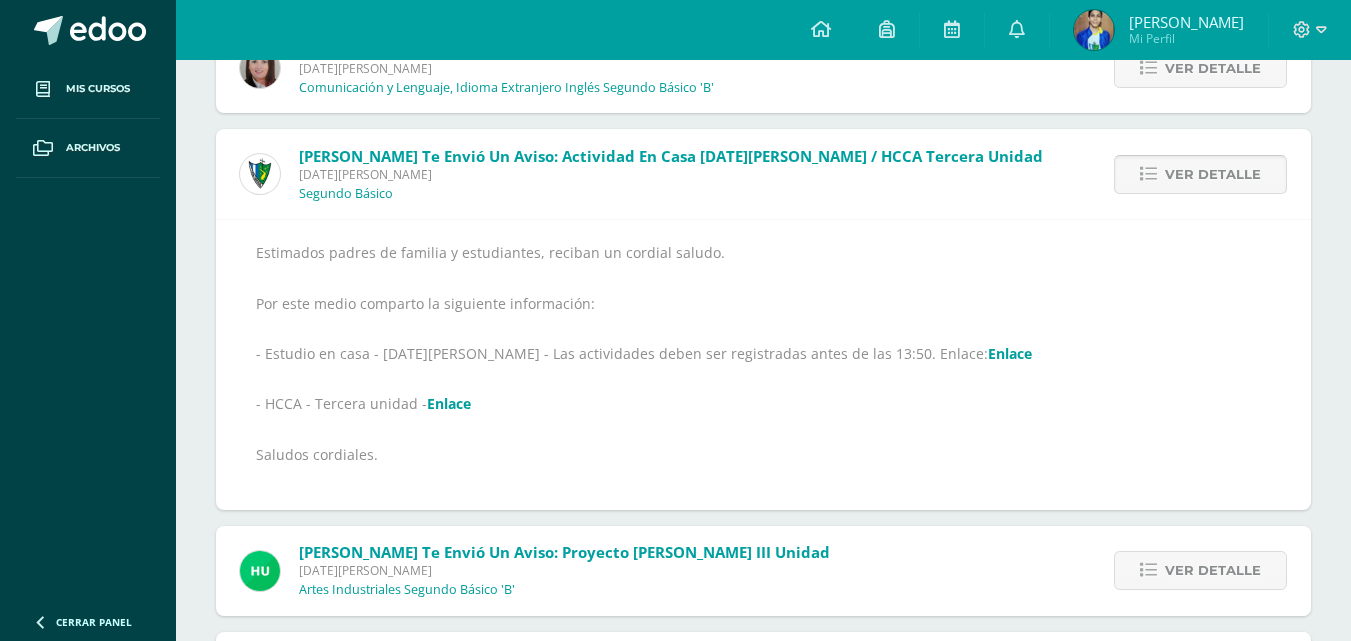scroll, scrollTop: 8206, scrollLeft: 0, axis: vertical 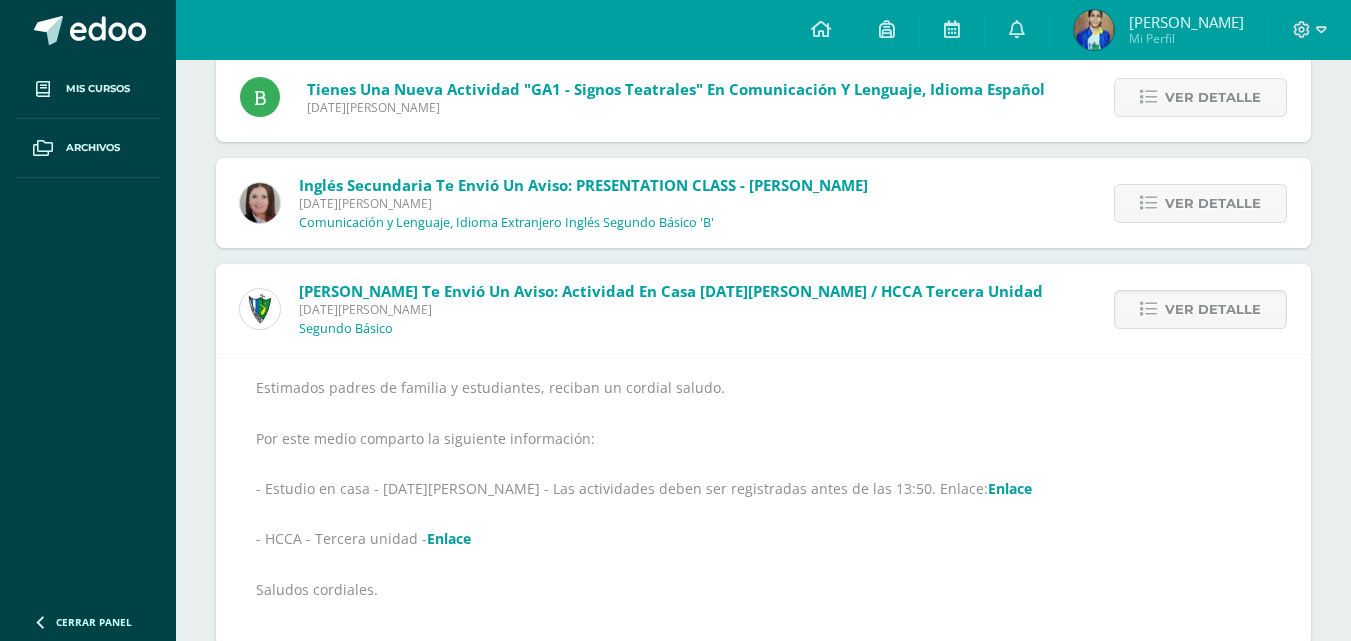 click on "Enlace" at bounding box center (449, 538) 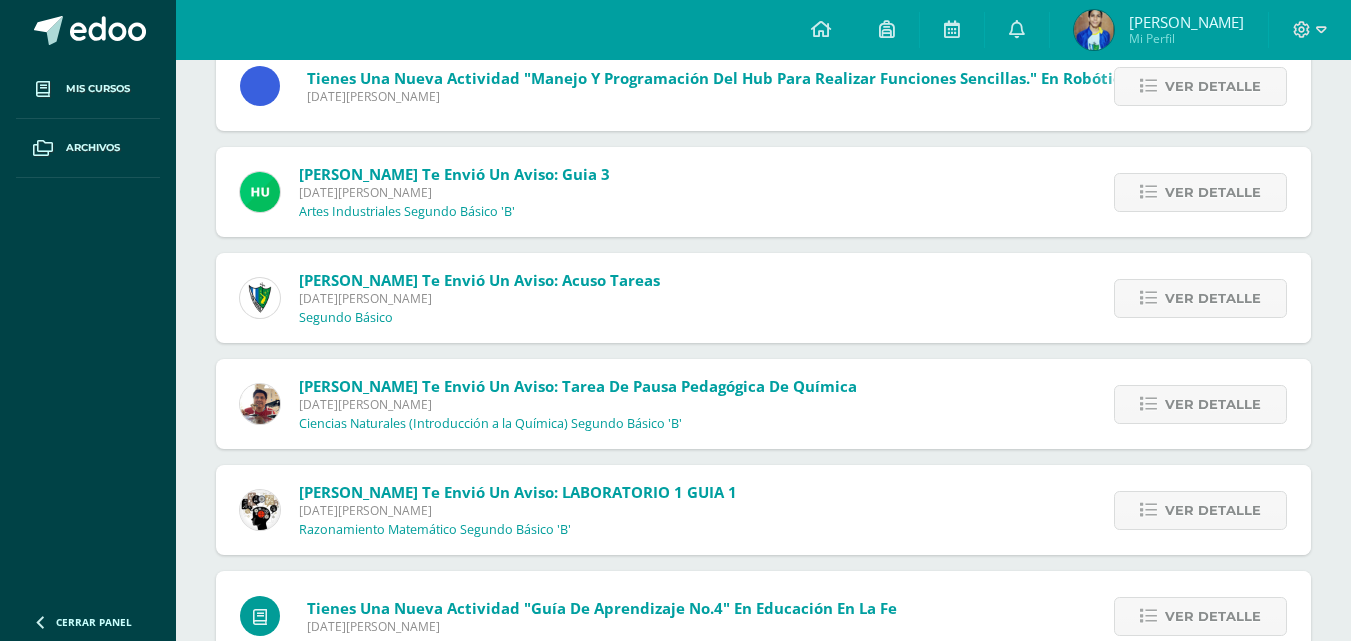 scroll, scrollTop: 6831, scrollLeft: 0, axis: vertical 